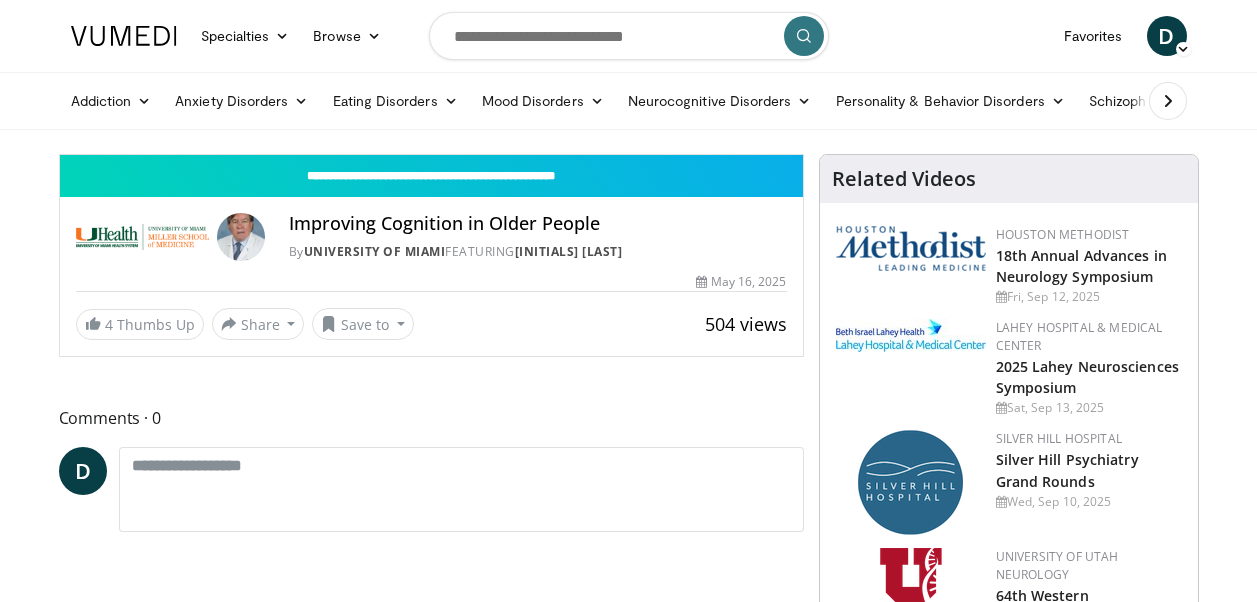 scroll, scrollTop: 0, scrollLeft: 0, axis: both 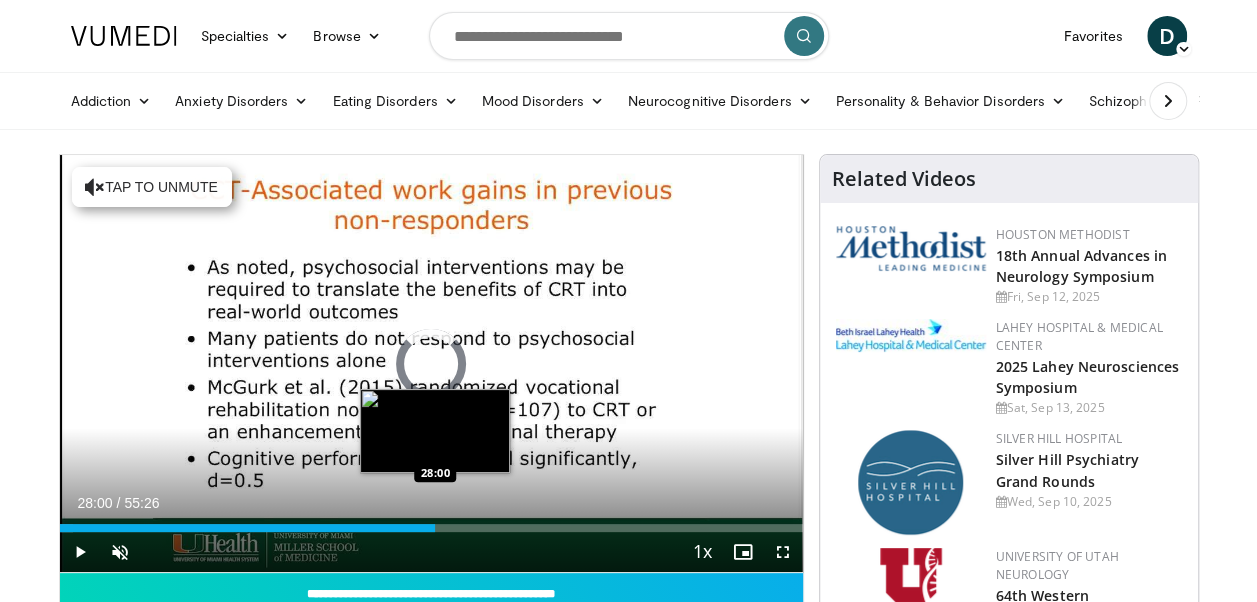 click on "Loaded :  1.79% 28:00 28:00" at bounding box center (431, 528) 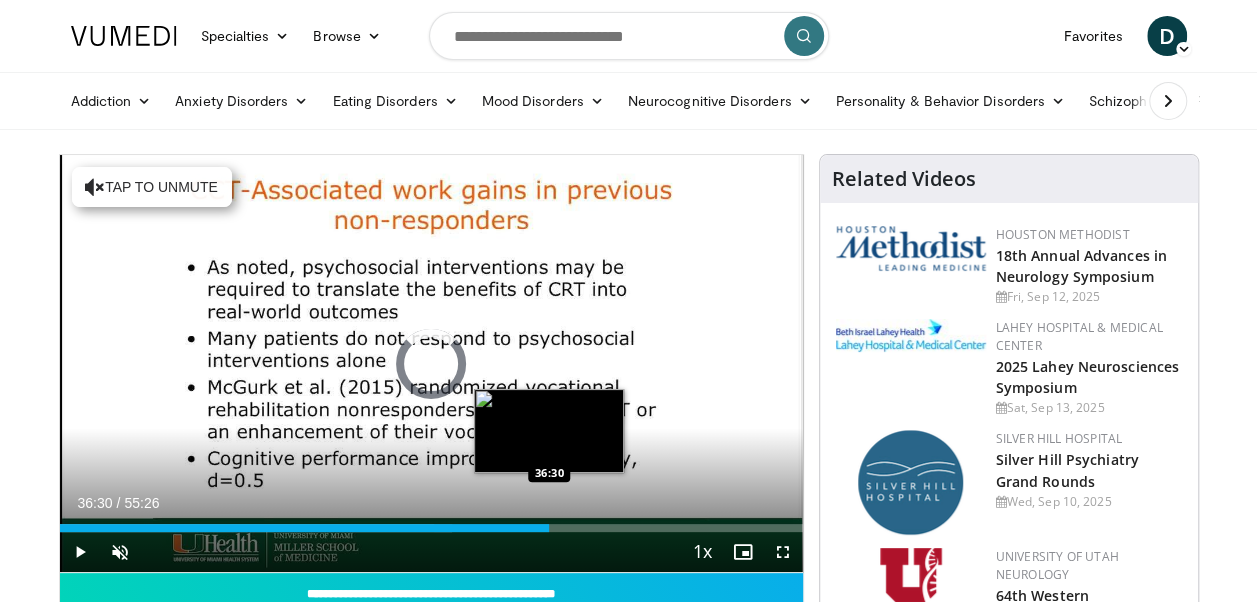 click on "Loaded :  52.79% 36:30 36:30" at bounding box center [431, 528] 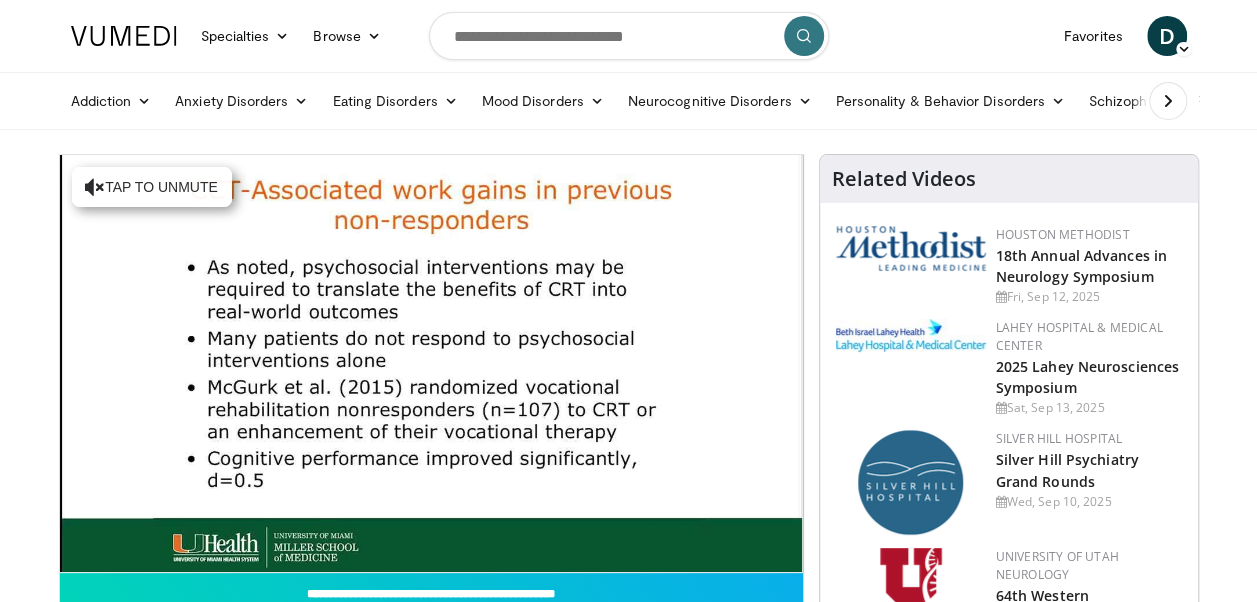 click on "**********" at bounding box center [431, 364] 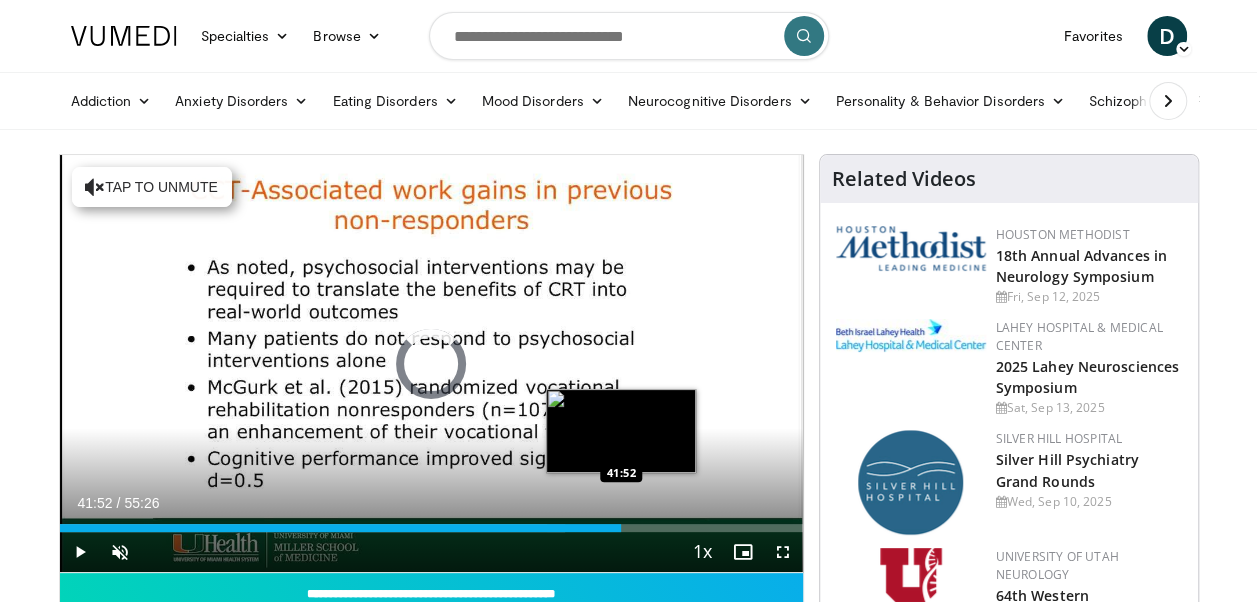 click on "Loaded :  68.00% 41:52 41:52" at bounding box center [431, 528] 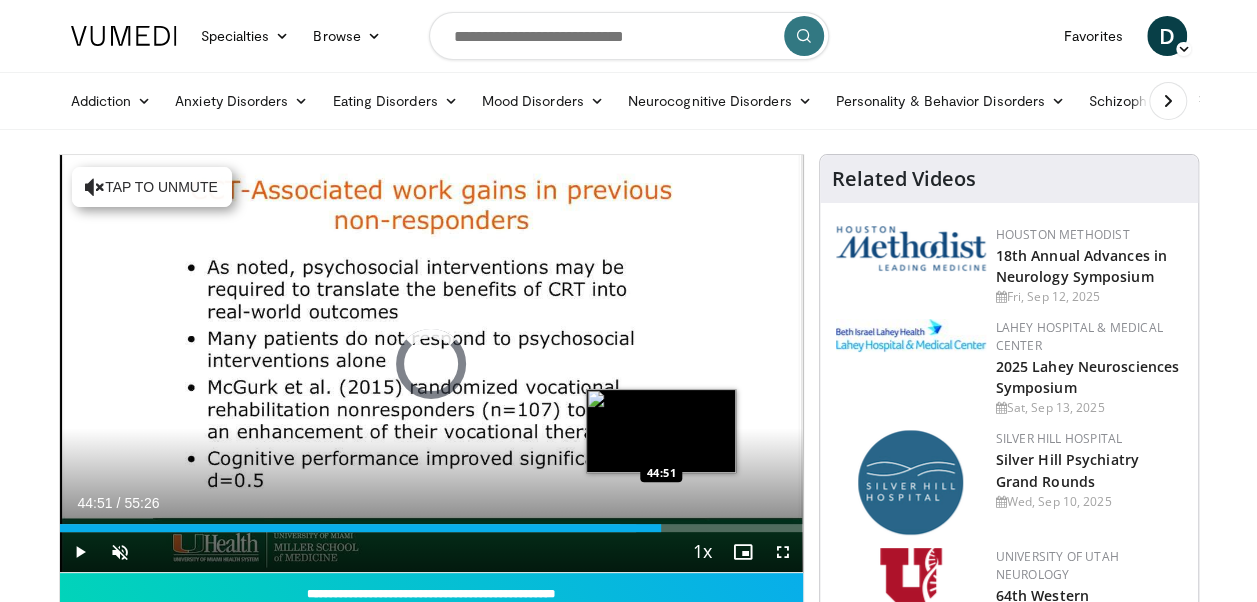 click on "Loaded :  77.55% 44:51 44:51" at bounding box center (431, 528) 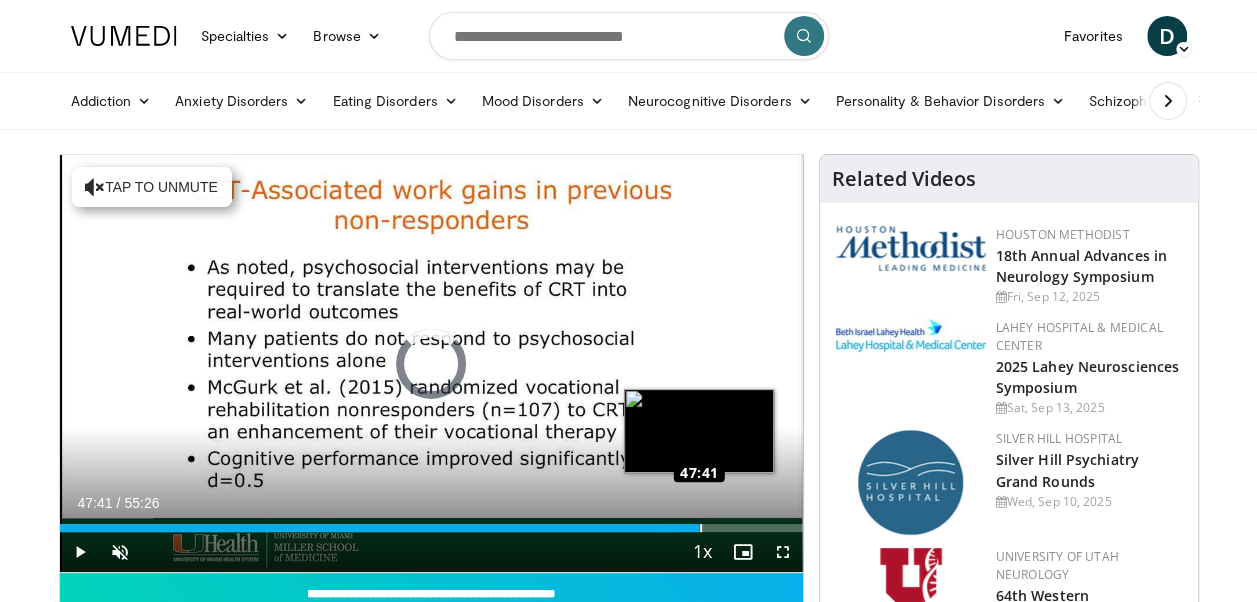 click on "Loaded :  83.21% 47:41 47:41" at bounding box center [431, 528] 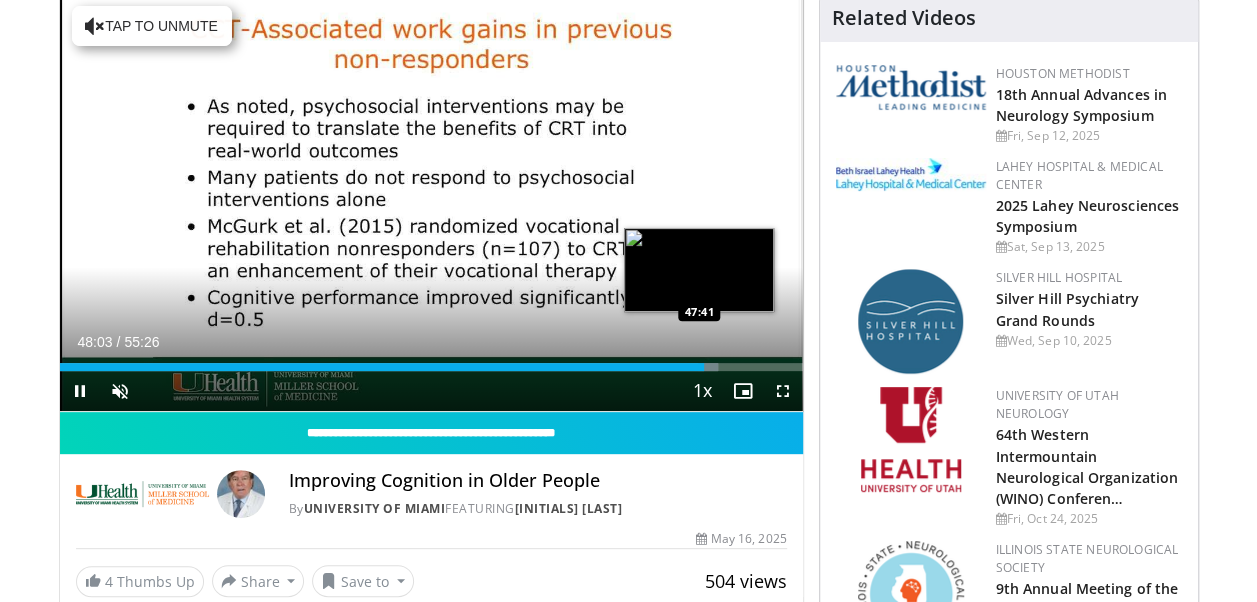 scroll, scrollTop: 164, scrollLeft: 0, axis: vertical 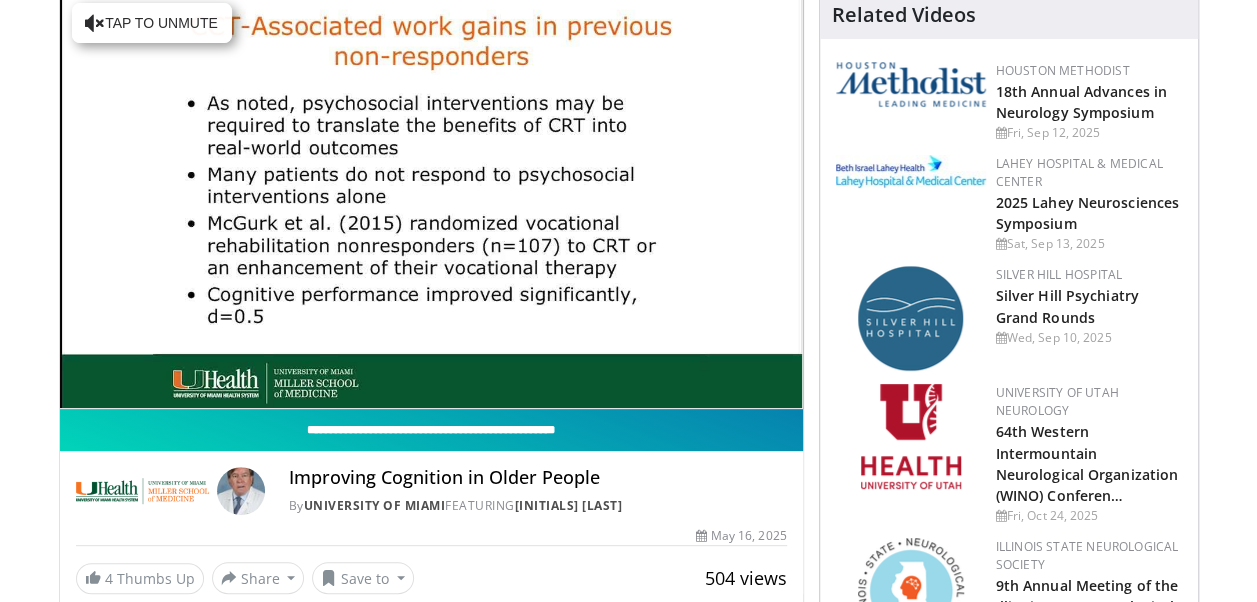 click on "**********" at bounding box center [431, 430] 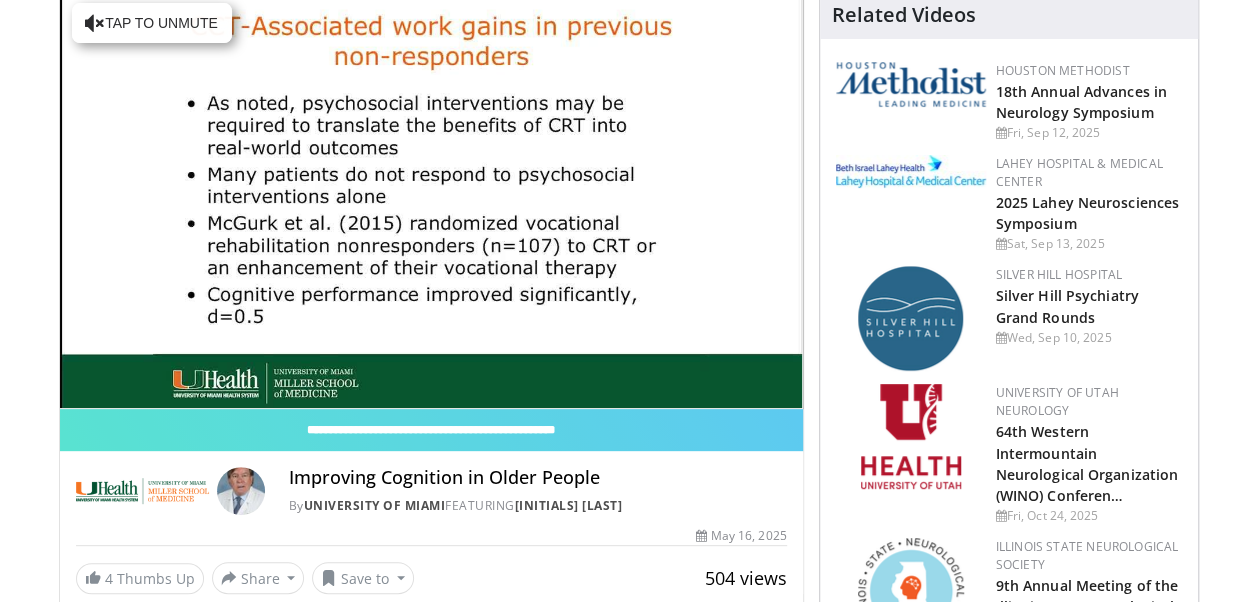 scroll, scrollTop: 0, scrollLeft: 0, axis: both 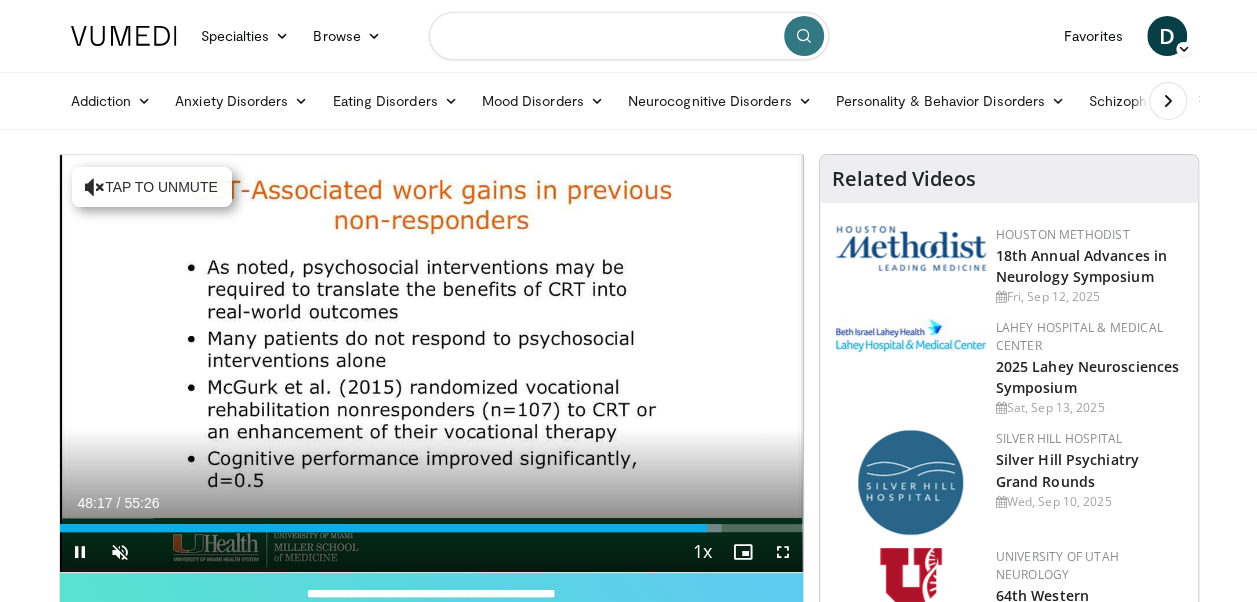 click at bounding box center [629, 36] 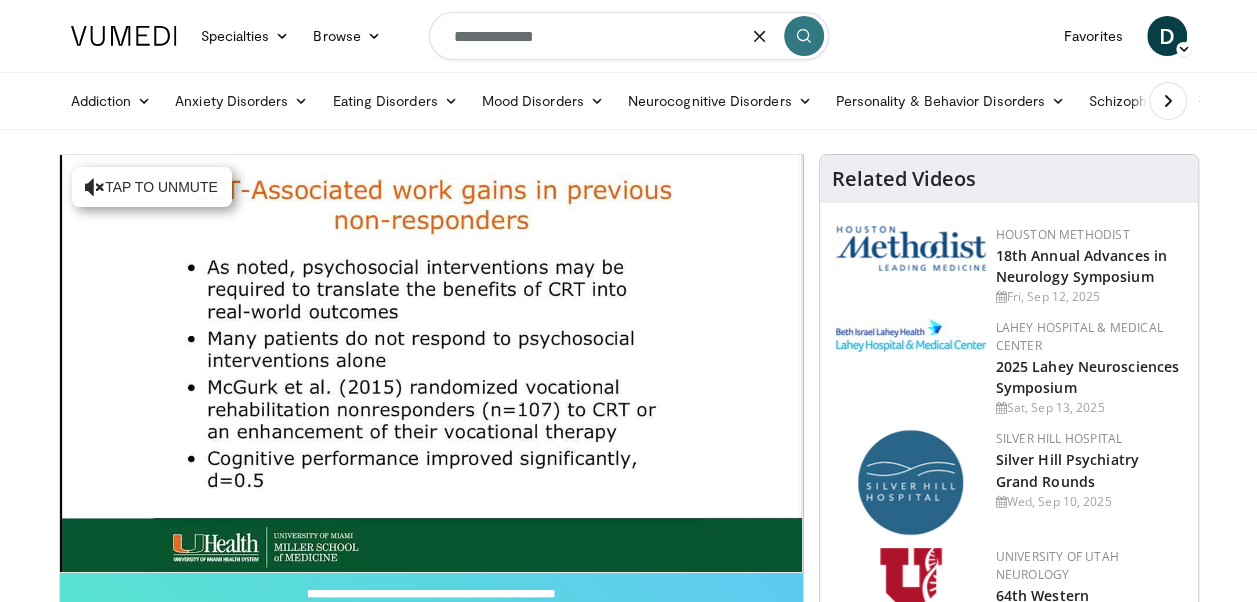type on "**********" 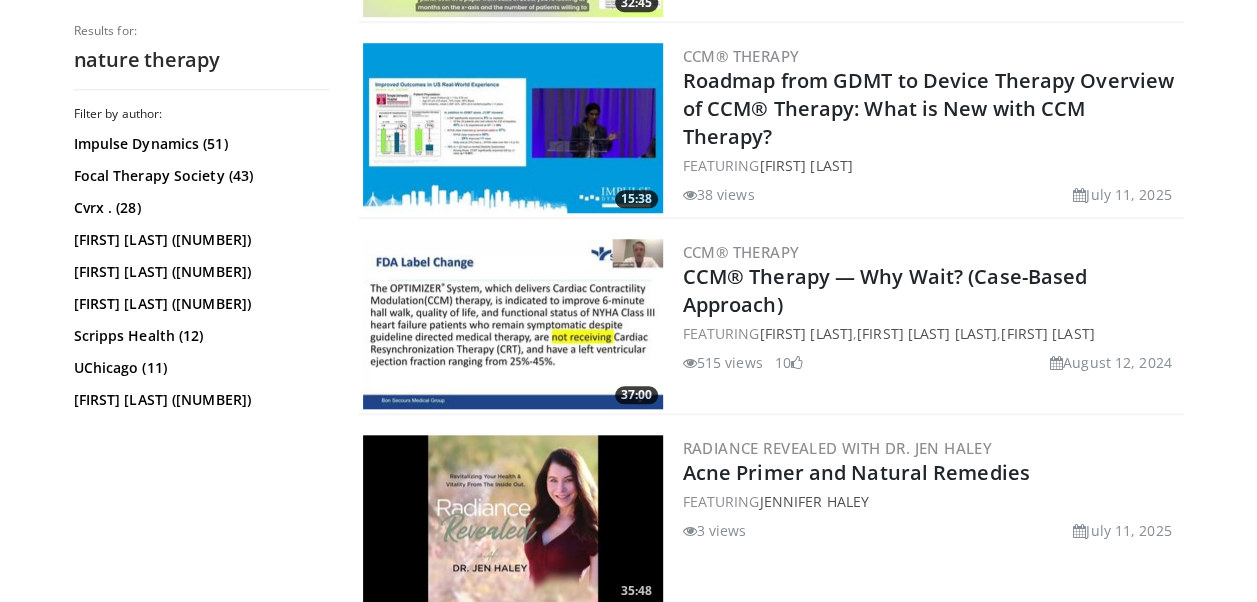 scroll, scrollTop: 0, scrollLeft: 0, axis: both 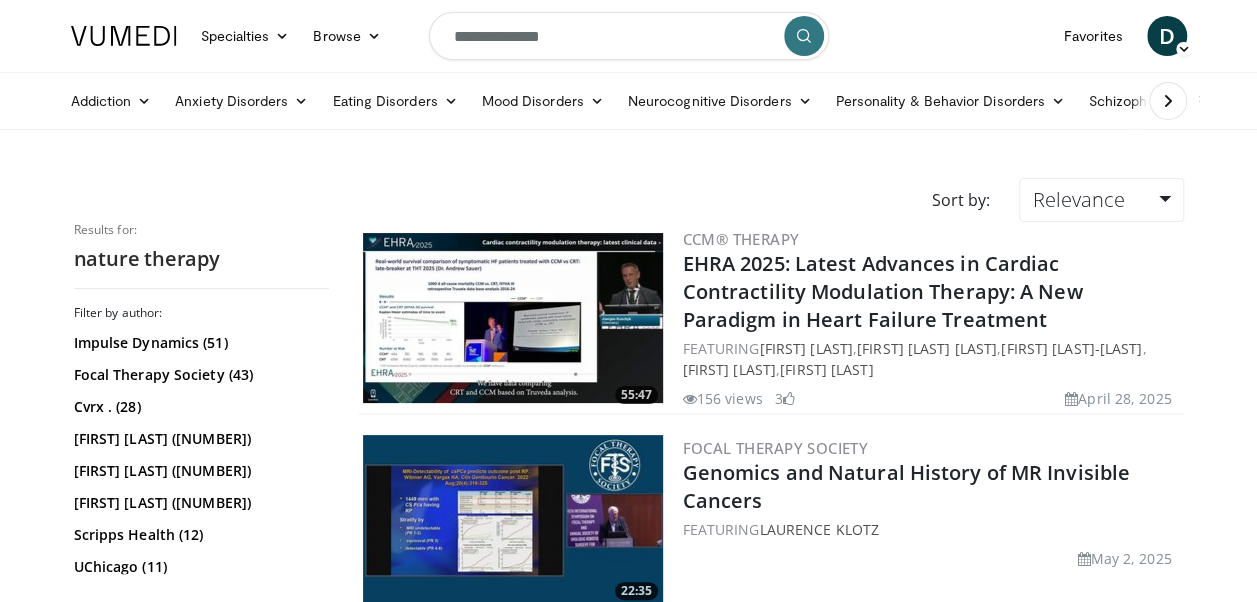 click on "**********" at bounding box center (629, 36) 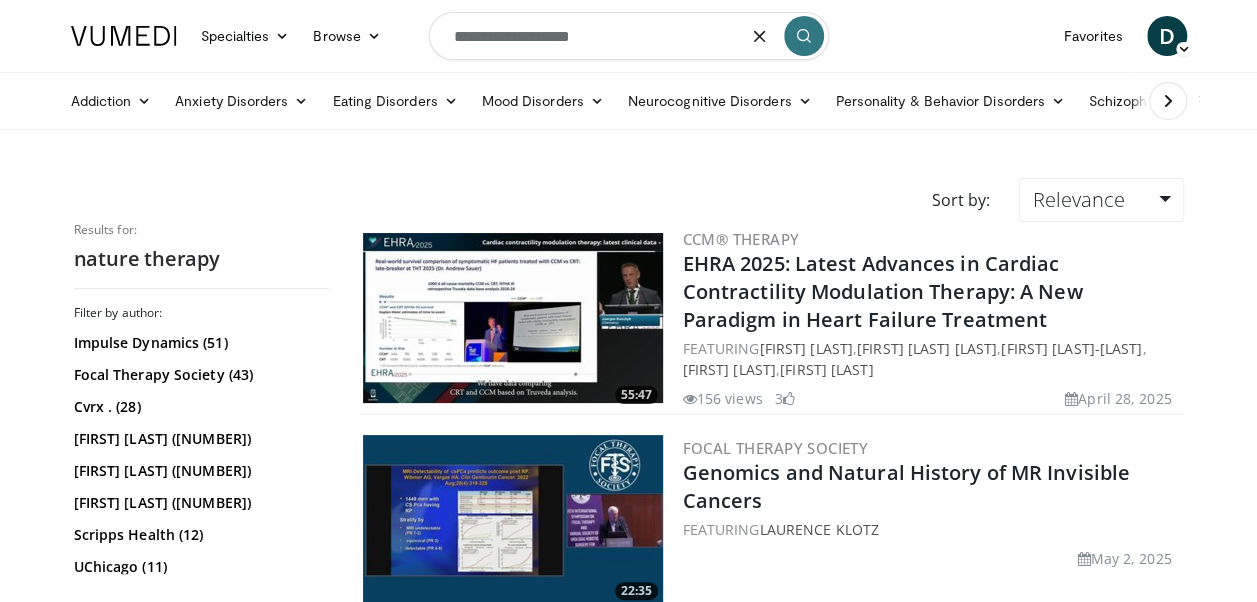 type on "**********" 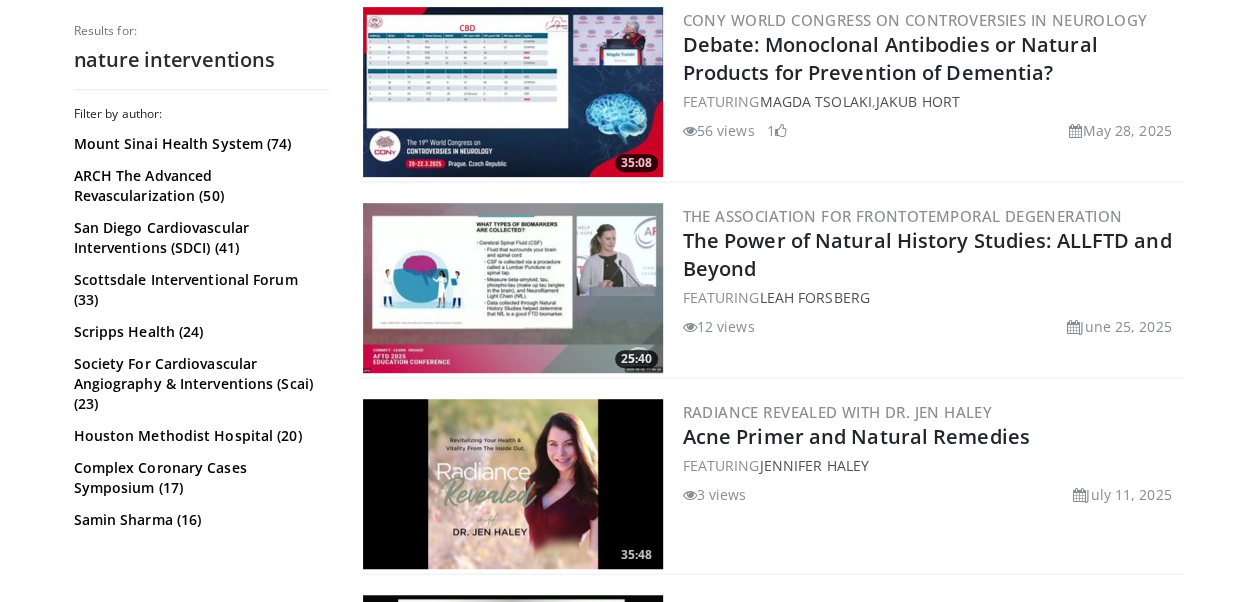 scroll, scrollTop: 0, scrollLeft: 0, axis: both 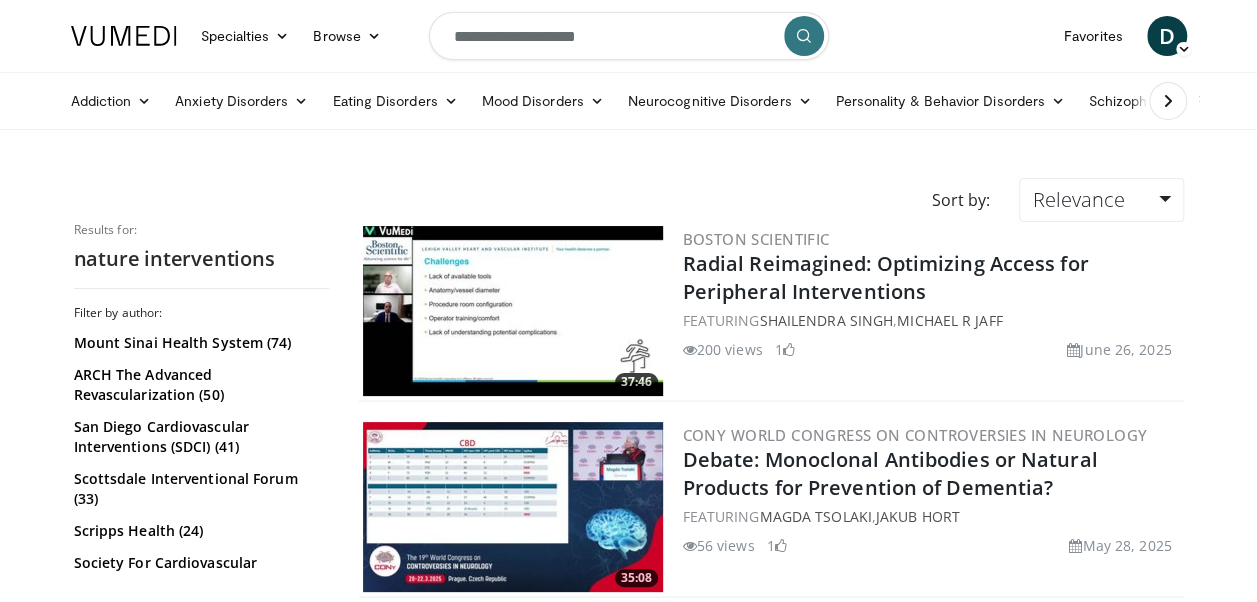 click on "**********" at bounding box center (629, 36) 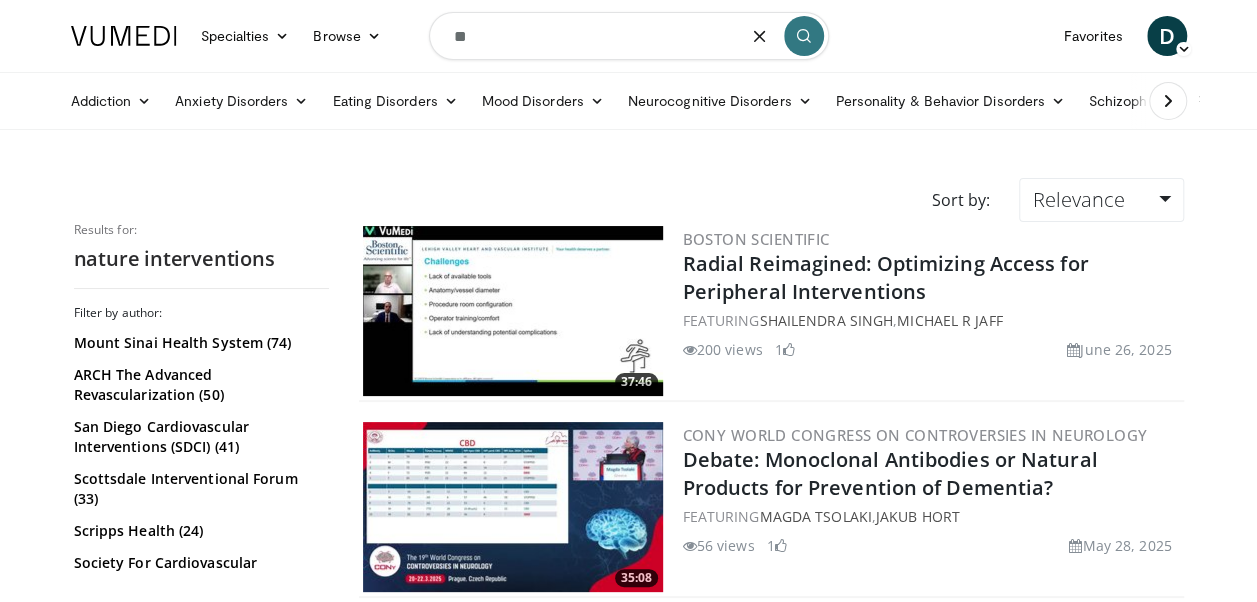 type on "*" 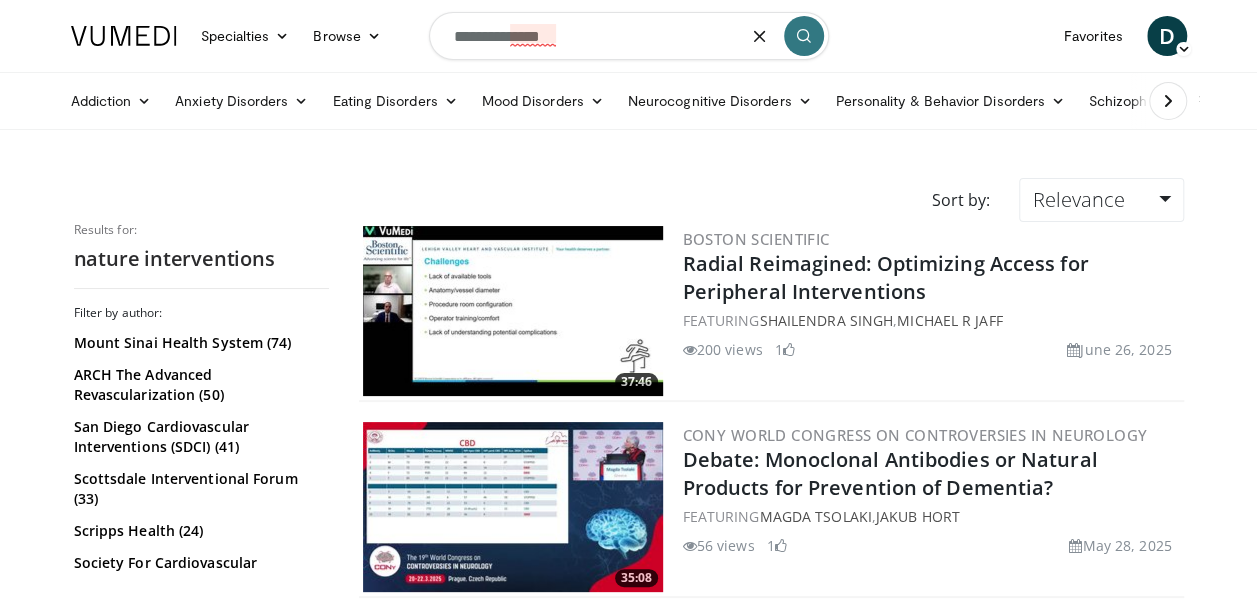 type on "**********" 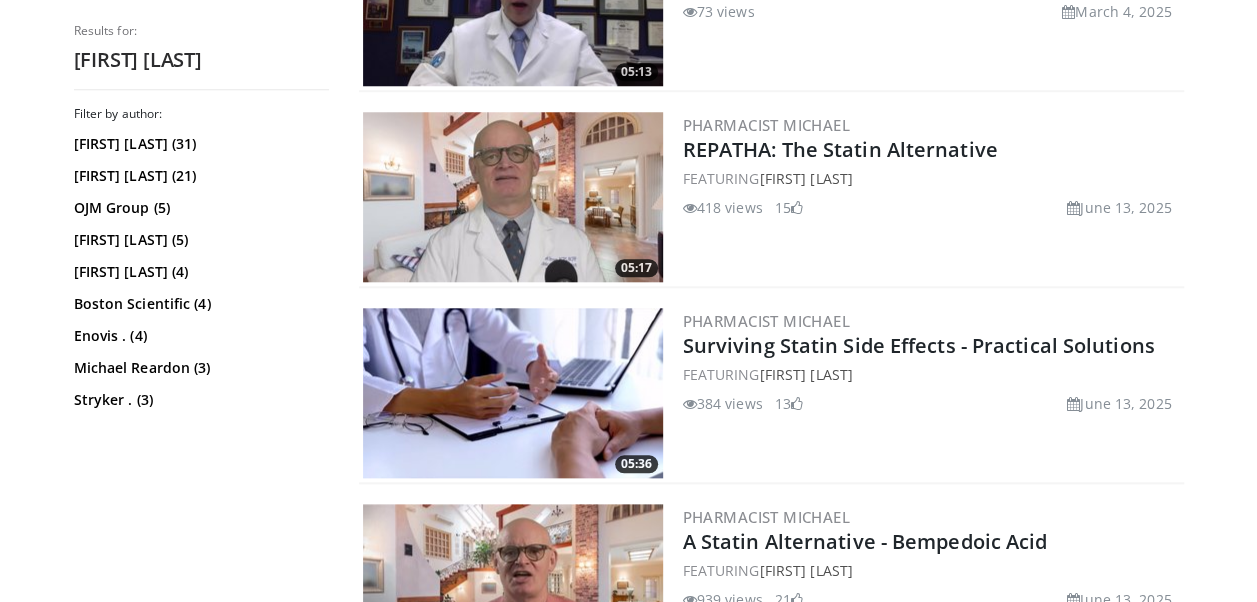 scroll, scrollTop: 0, scrollLeft: 0, axis: both 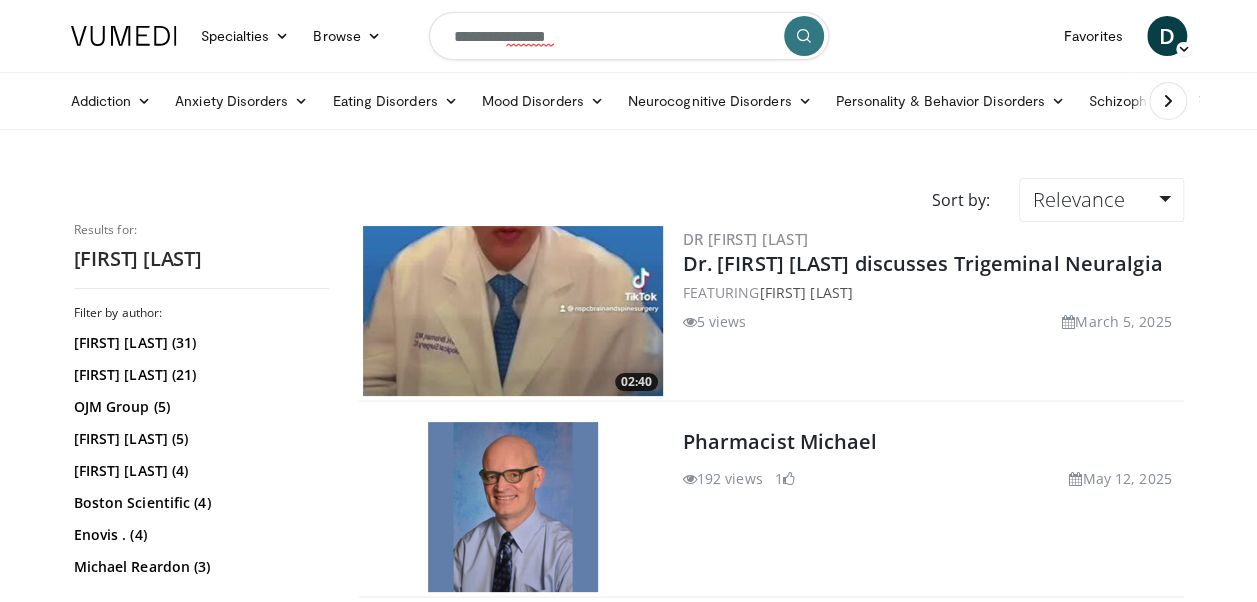 click on "**********" at bounding box center [629, 36] 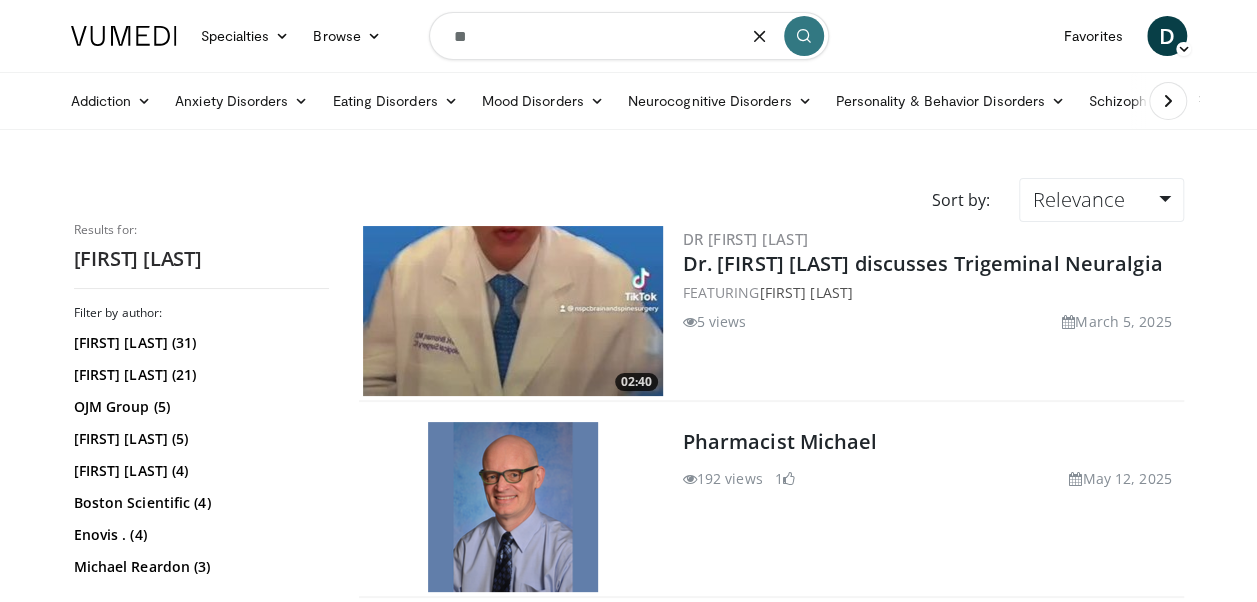 type on "*" 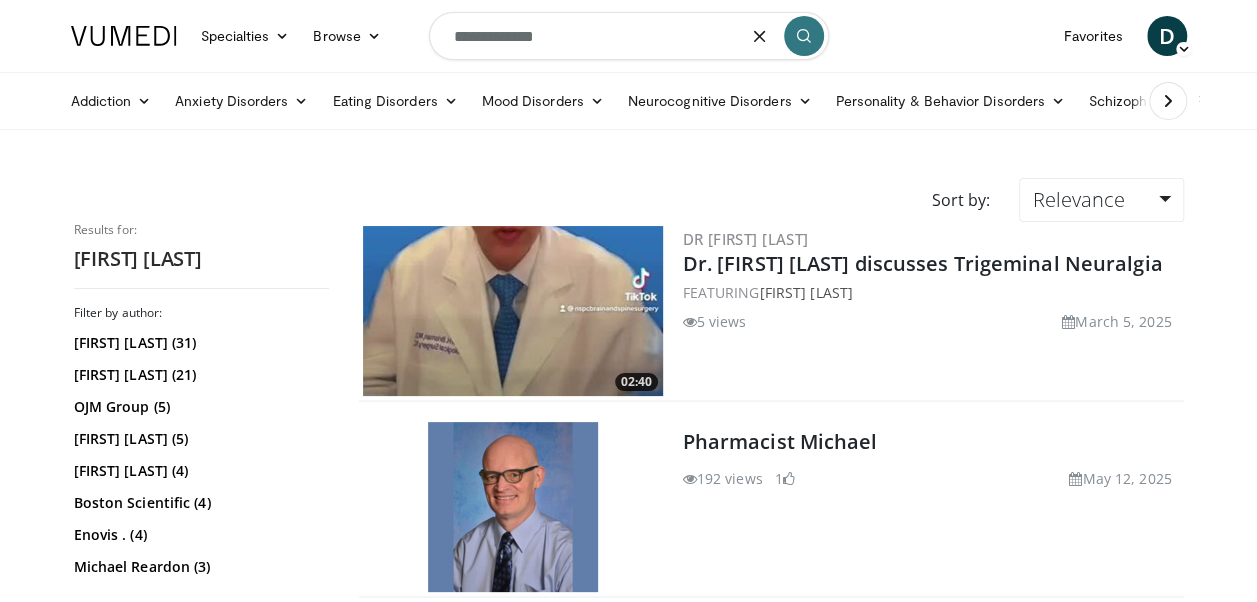 type on "**********" 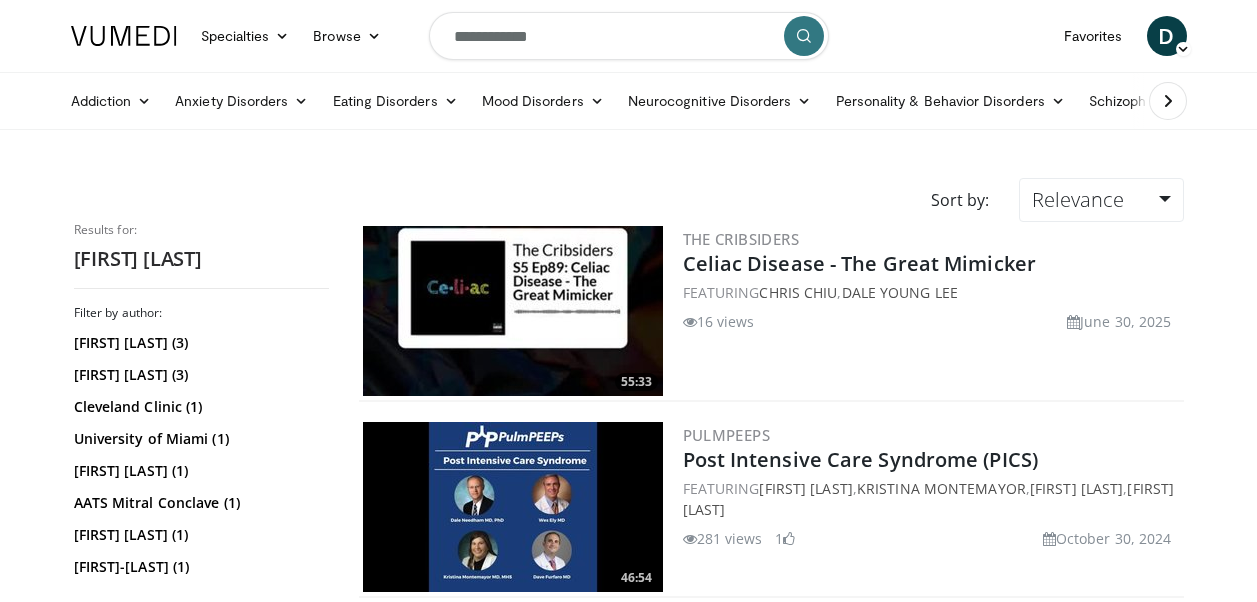 scroll, scrollTop: 0, scrollLeft: 0, axis: both 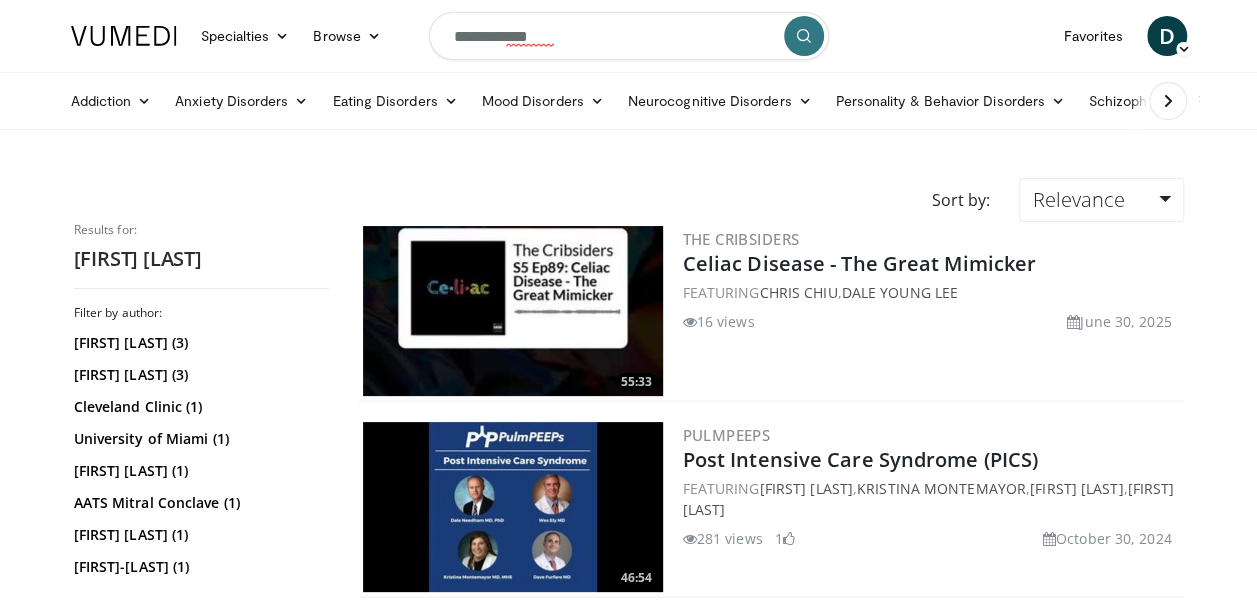 click on "**********" at bounding box center [629, 36] 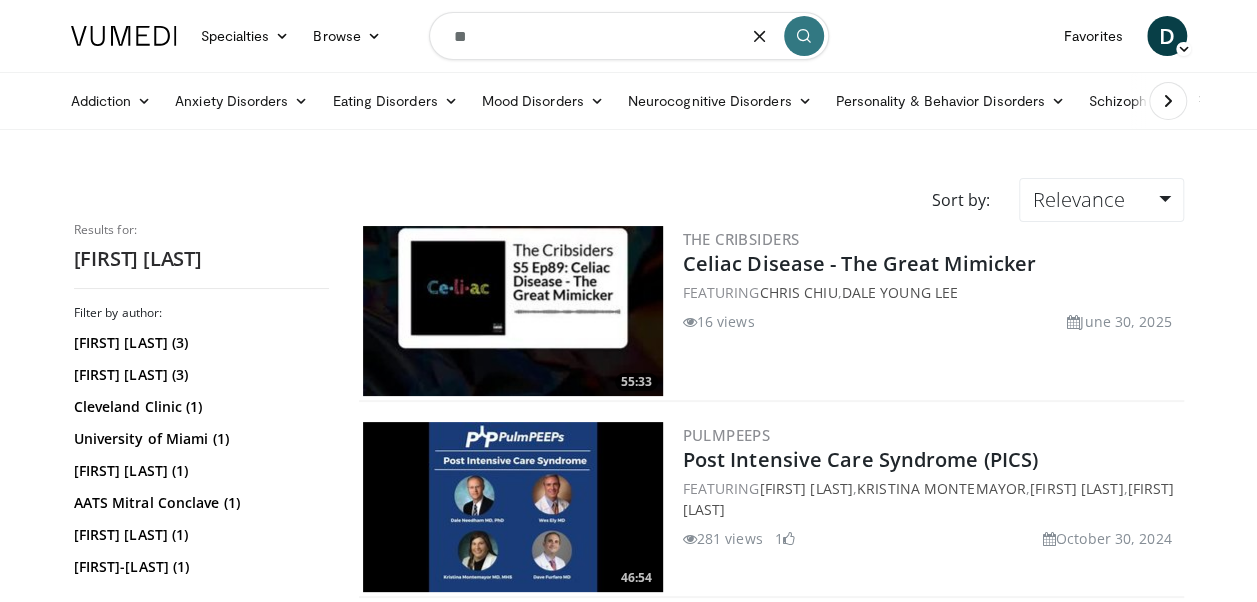 type on "*" 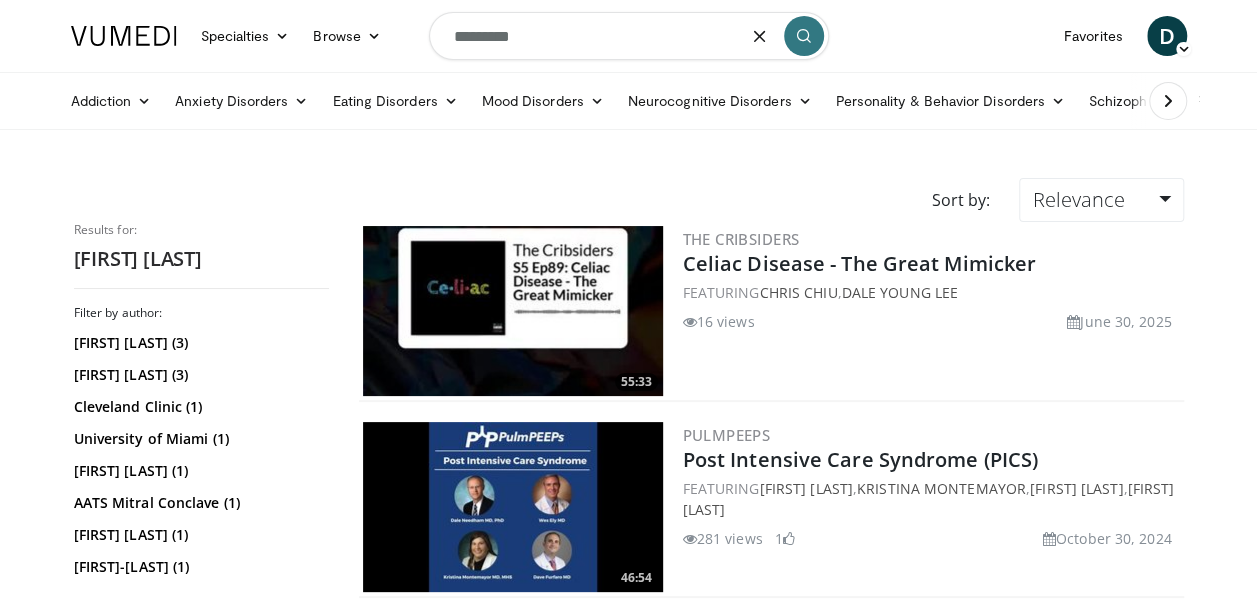 type on "**********" 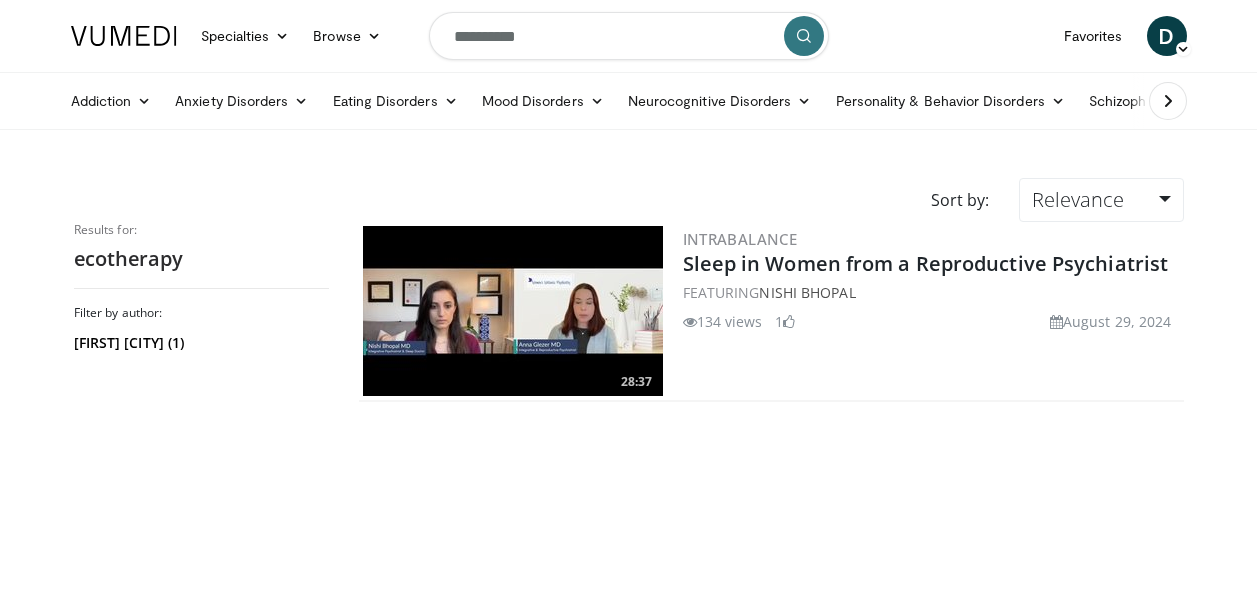 scroll, scrollTop: 0, scrollLeft: 0, axis: both 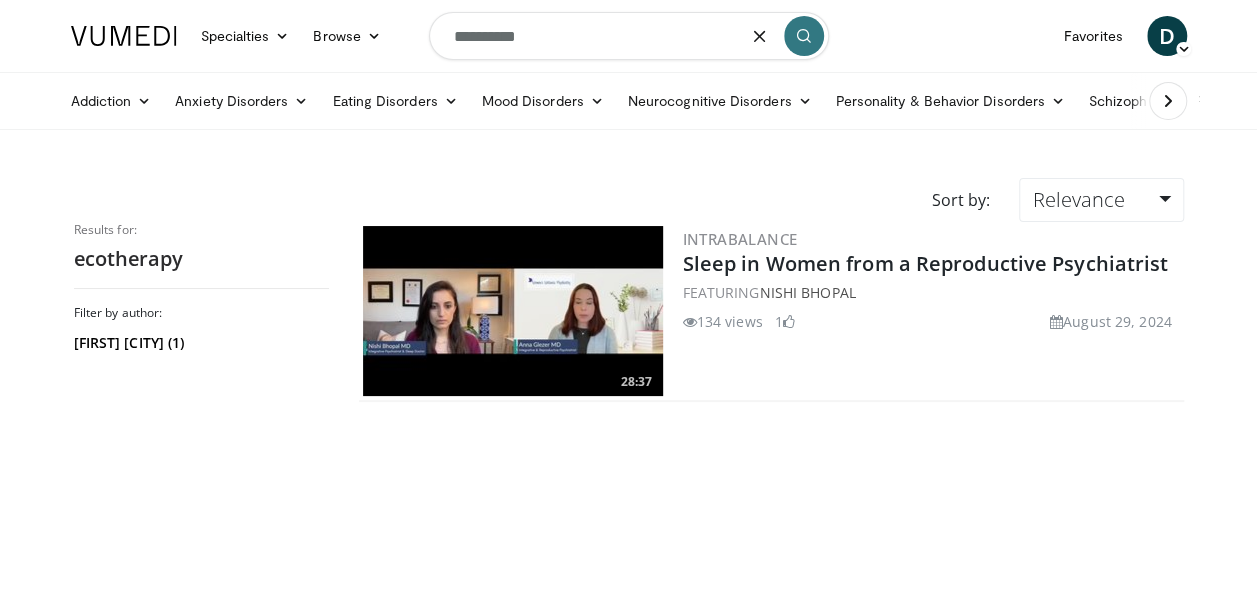 click on "**********" at bounding box center (629, 36) 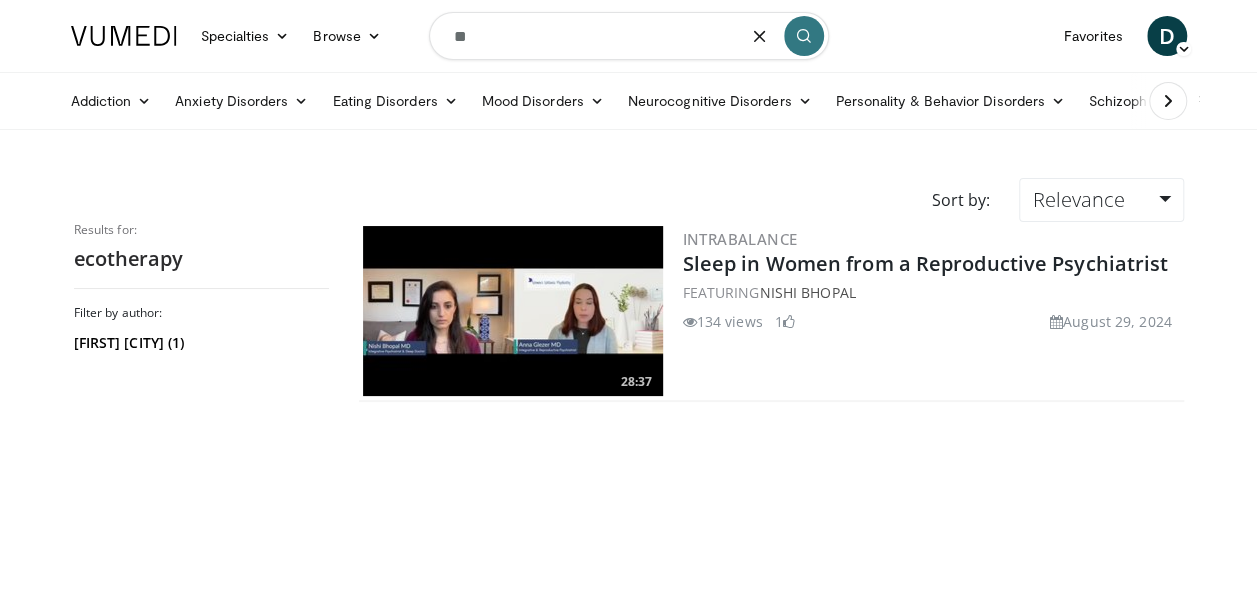 type on "*" 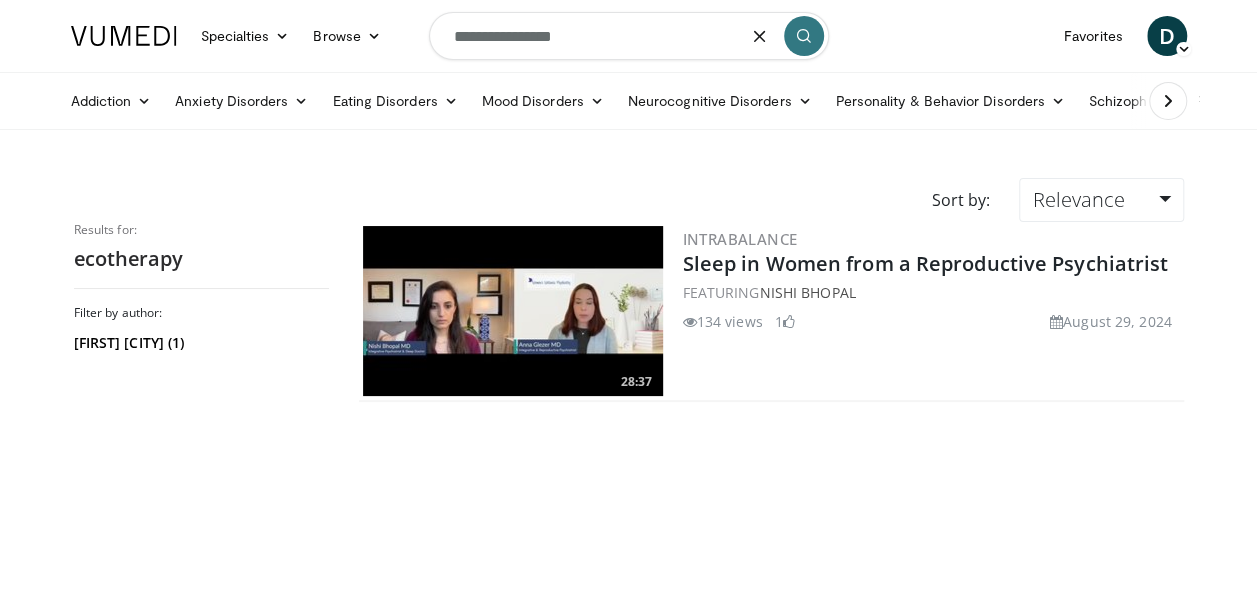 type on "**********" 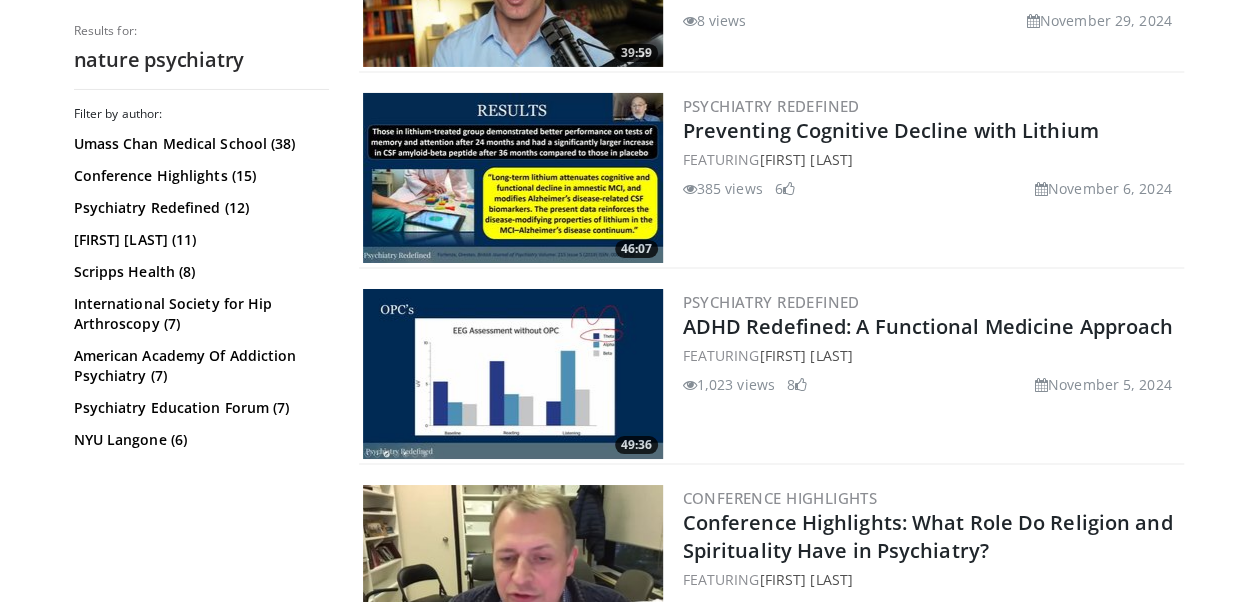 scroll, scrollTop: 3478, scrollLeft: 0, axis: vertical 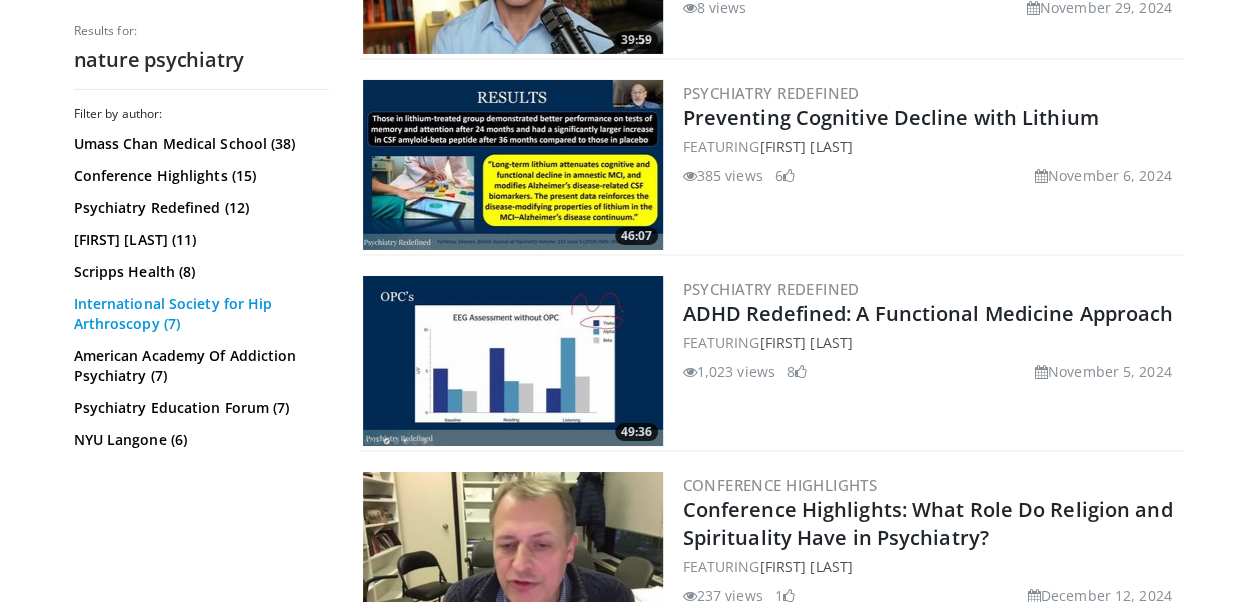 click on "International Society for Hip Arthroscopy (7)" at bounding box center [199, 314] 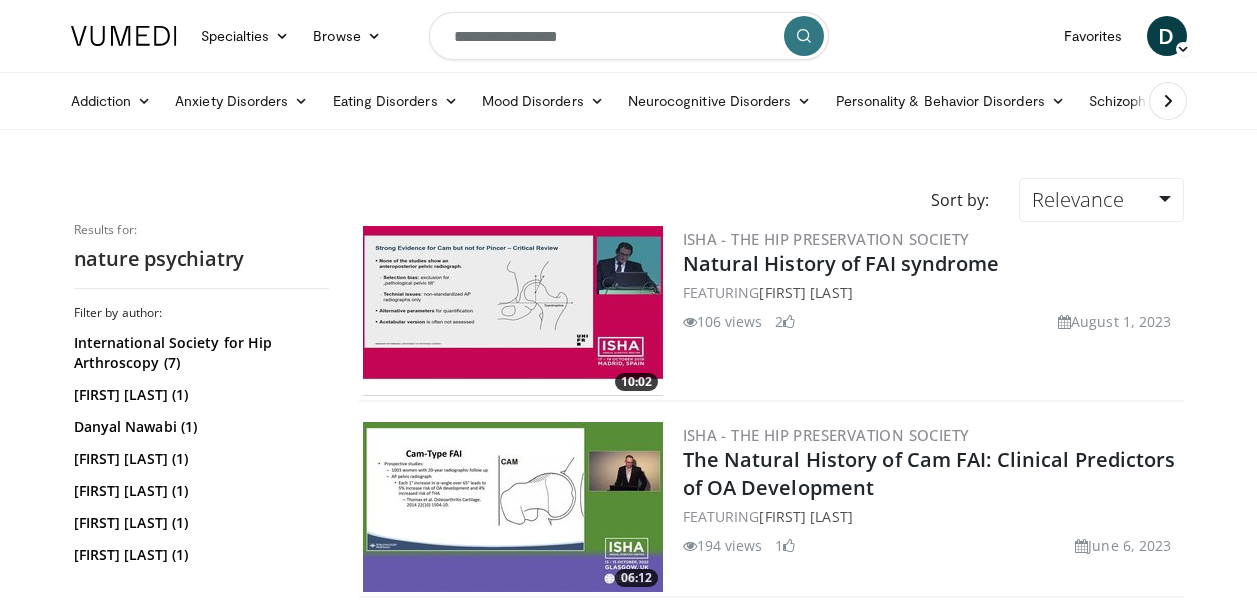 scroll, scrollTop: 0, scrollLeft: 0, axis: both 